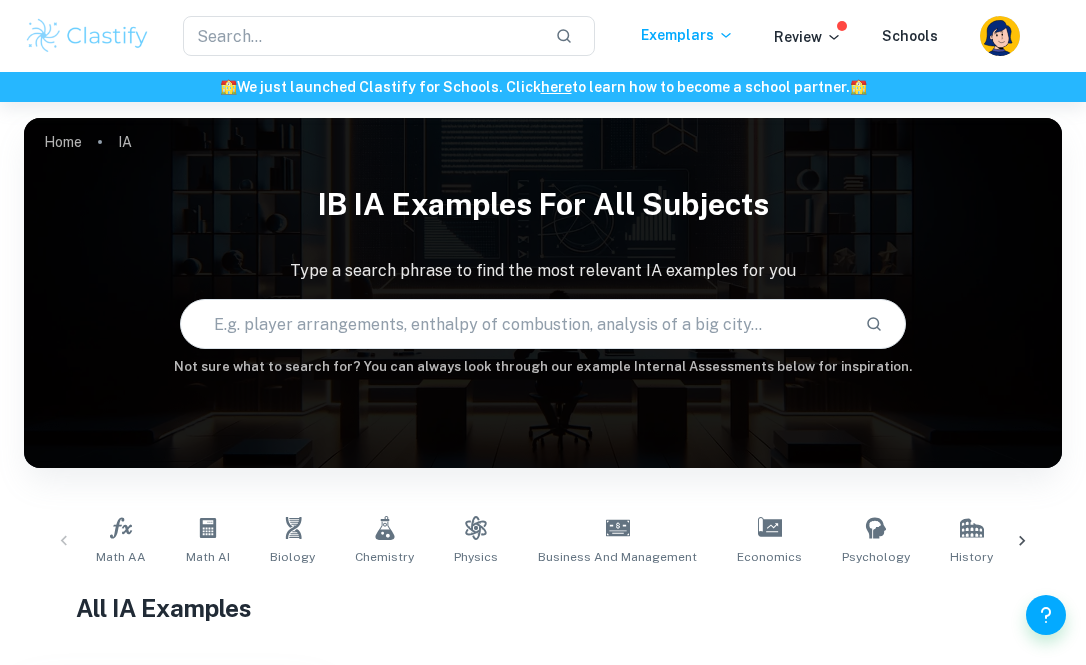 scroll, scrollTop: 0, scrollLeft: 0, axis: both 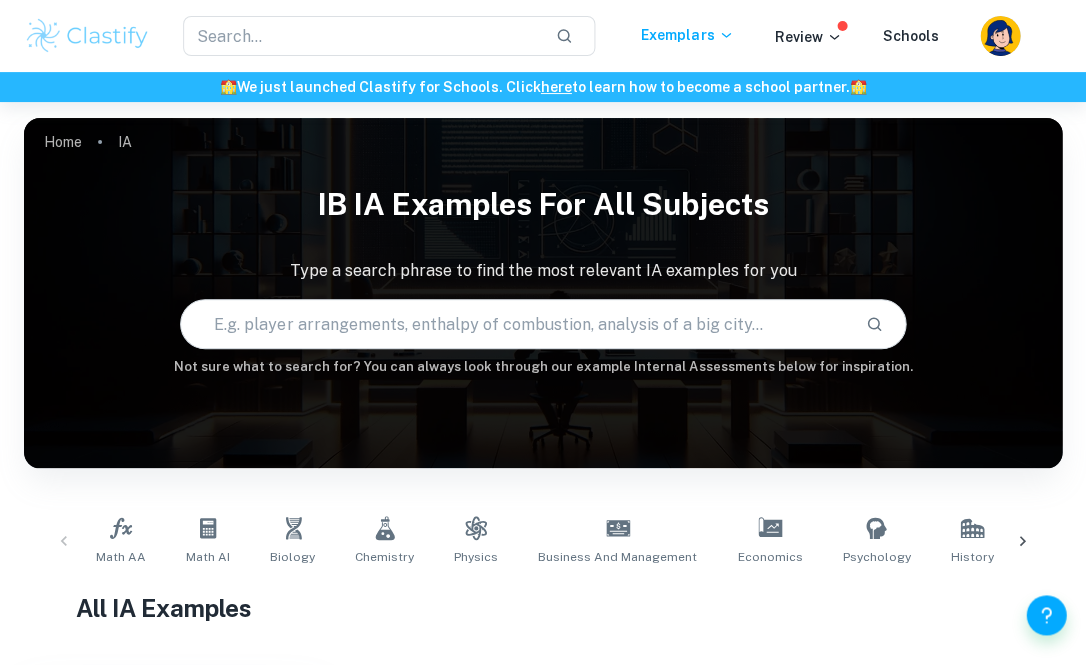 click at bounding box center [515, 324] 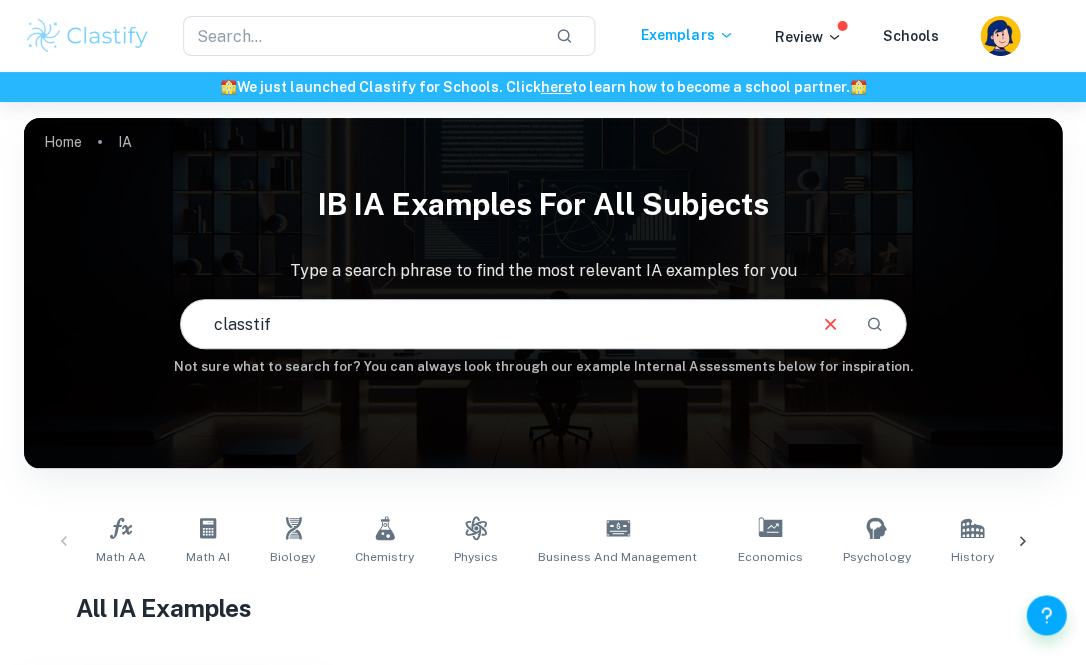 type on "classtify" 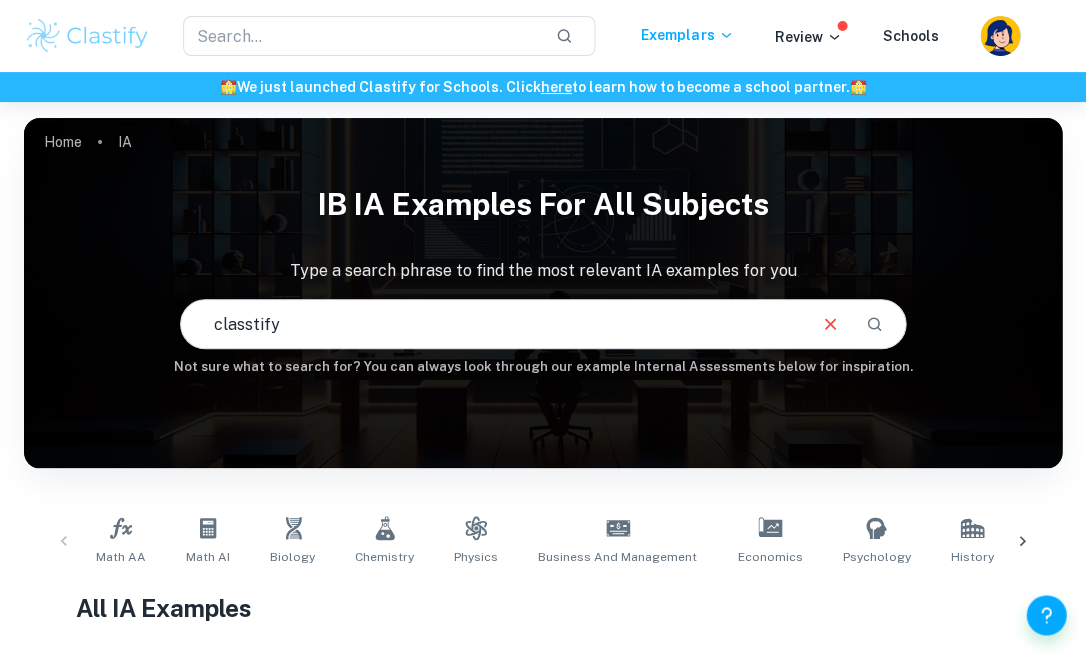 type 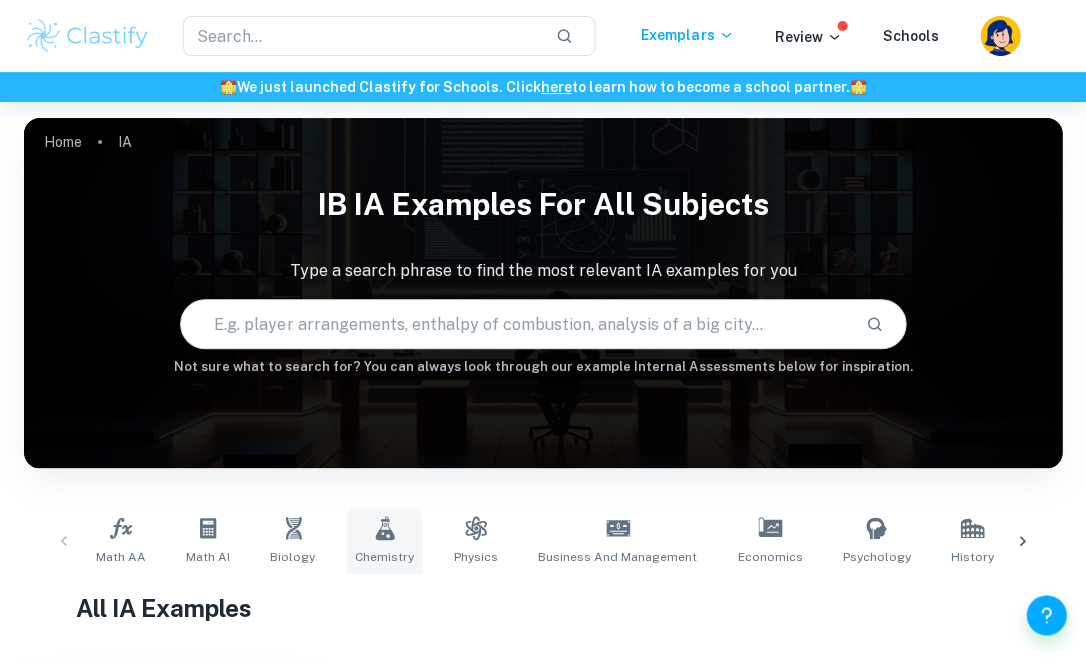 click on "Chemistry" at bounding box center (384, 541) 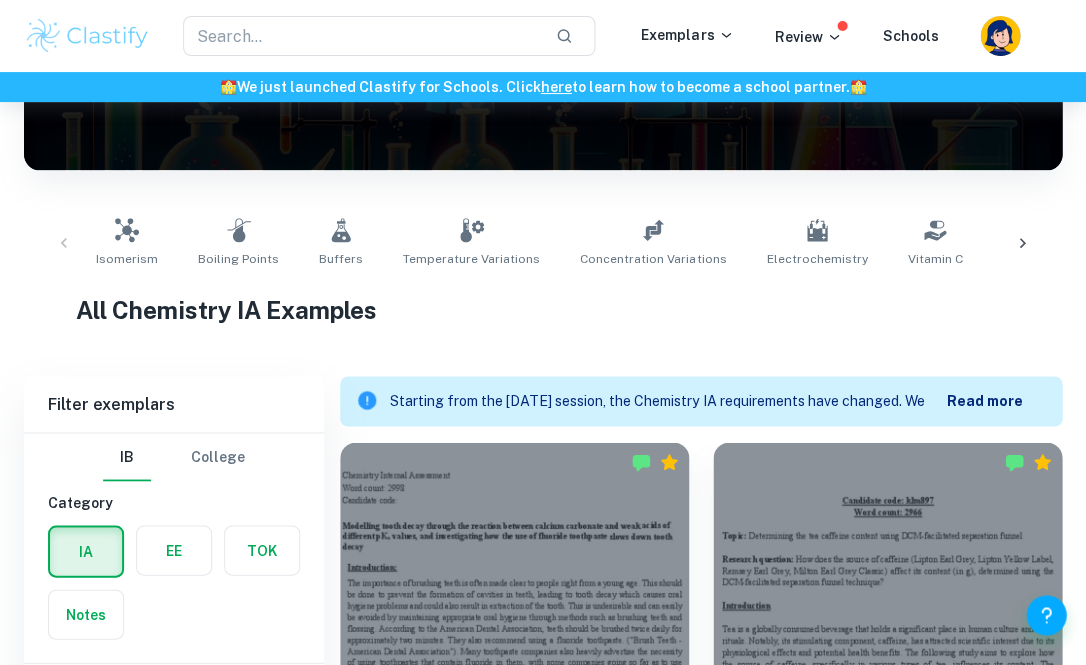 scroll, scrollTop: 358, scrollLeft: 0, axis: vertical 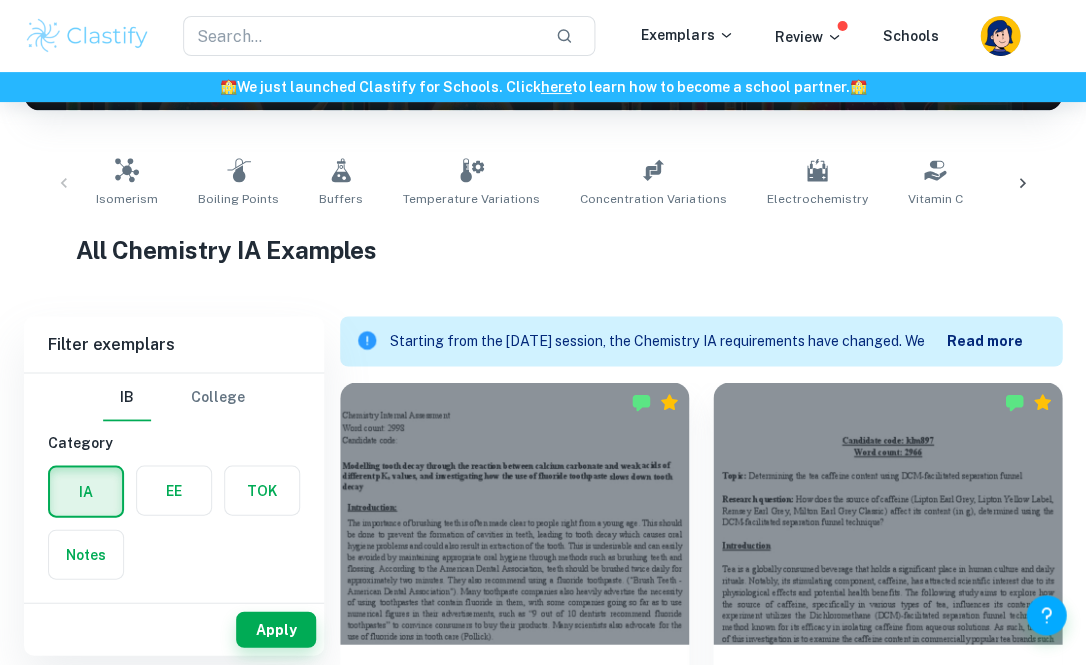 click at bounding box center [174, 490] 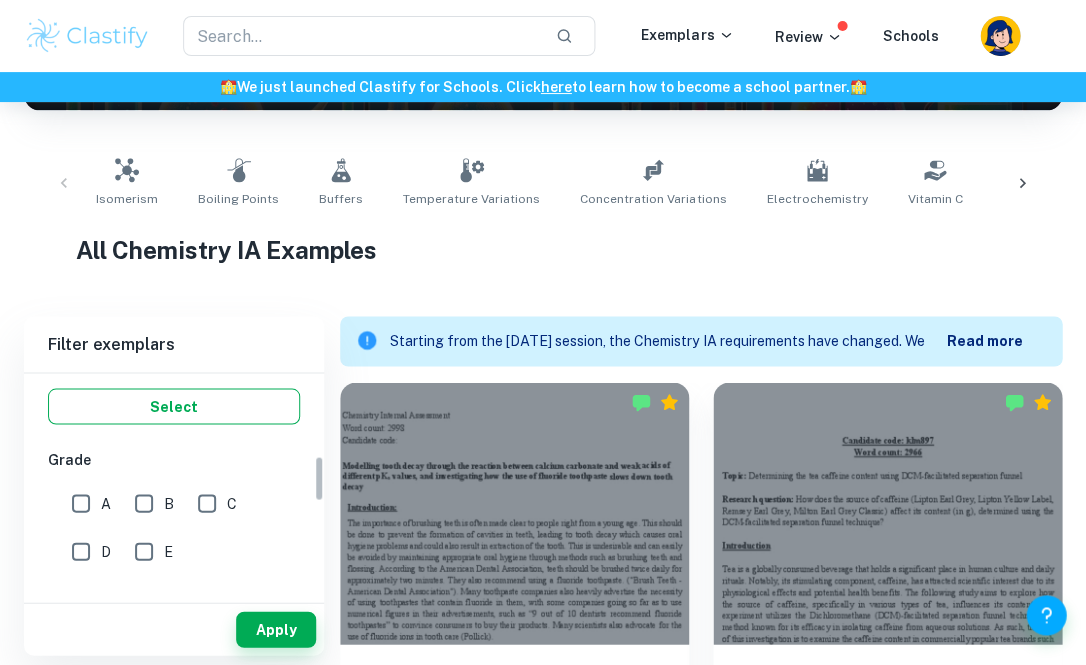 scroll, scrollTop: 394, scrollLeft: 0, axis: vertical 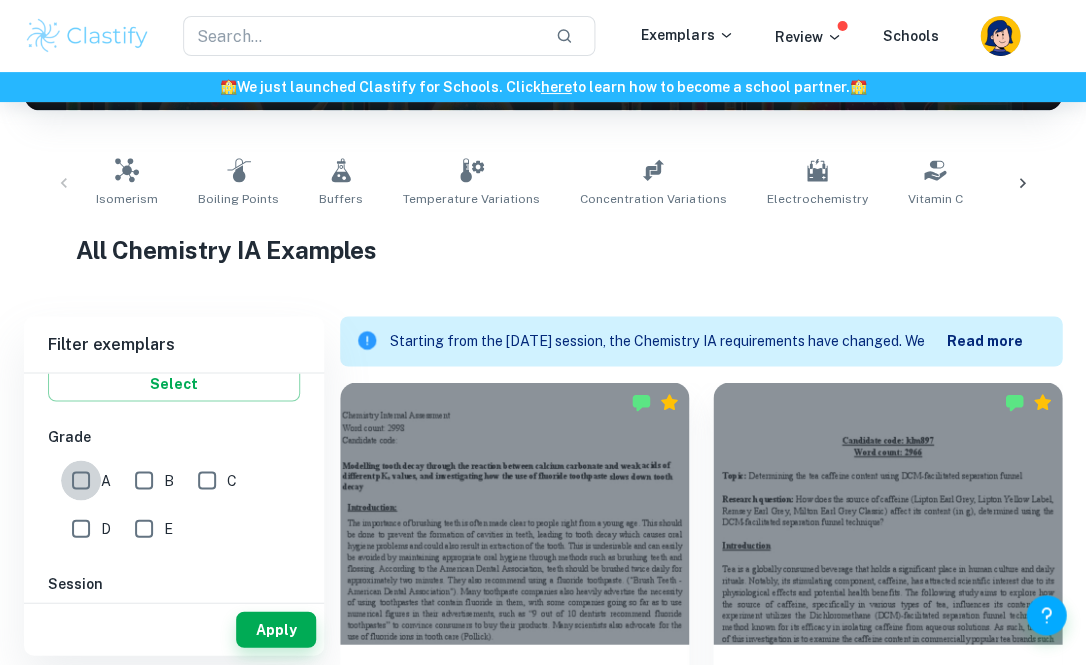 click on "A" at bounding box center [81, 480] 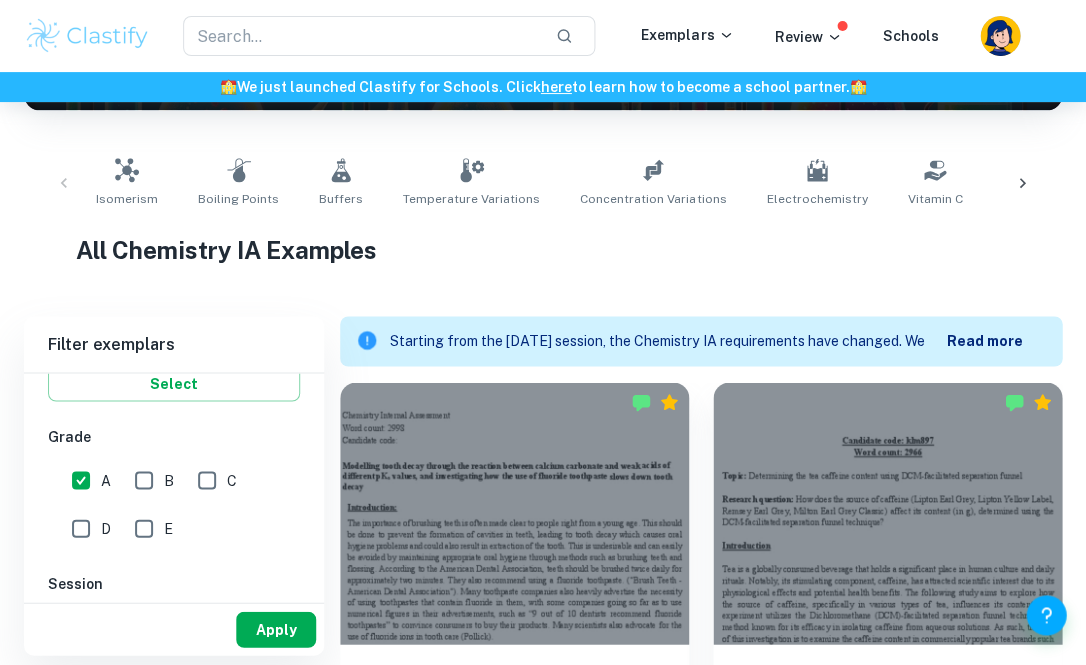 click on "Apply" at bounding box center (276, 629) 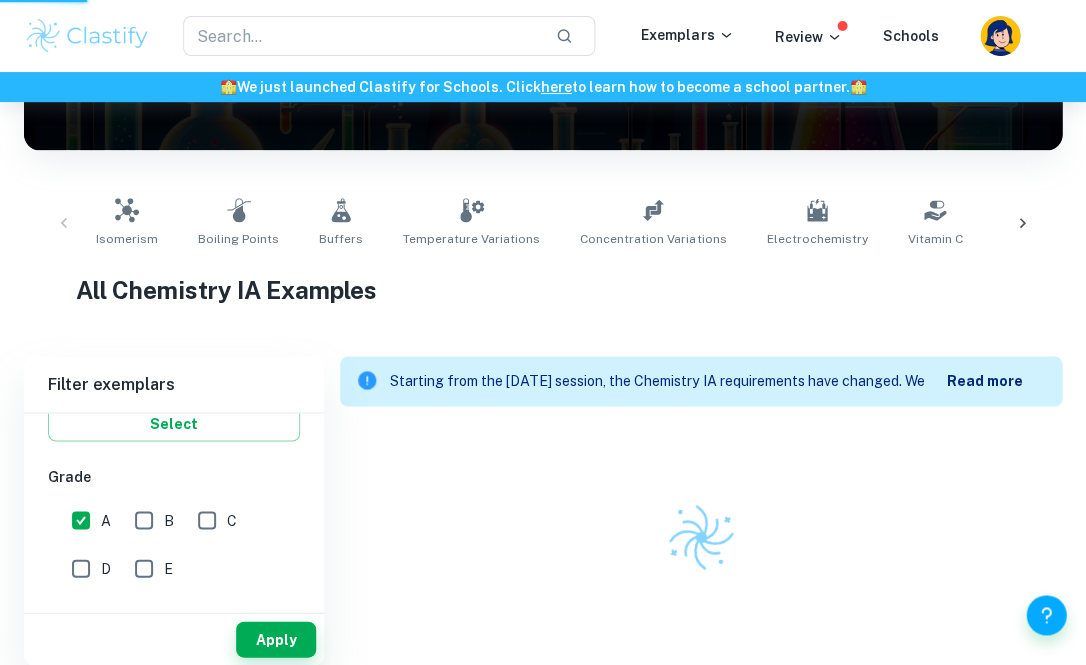scroll, scrollTop: 305, scrollLeft: 0, axis: vertical 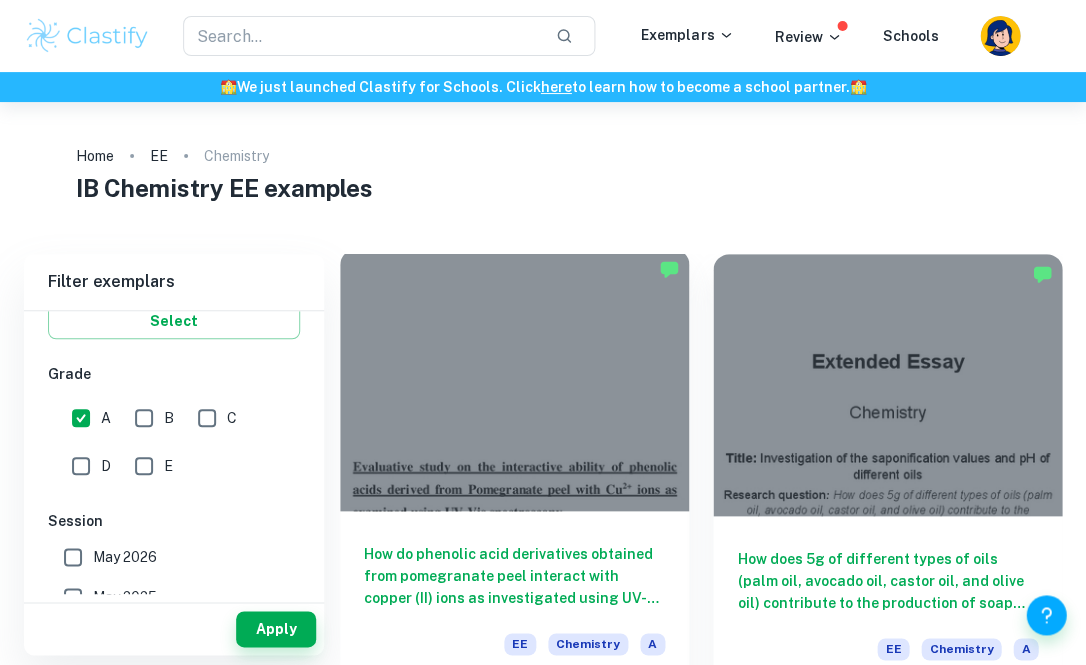 click at bounding box center [514, 380] 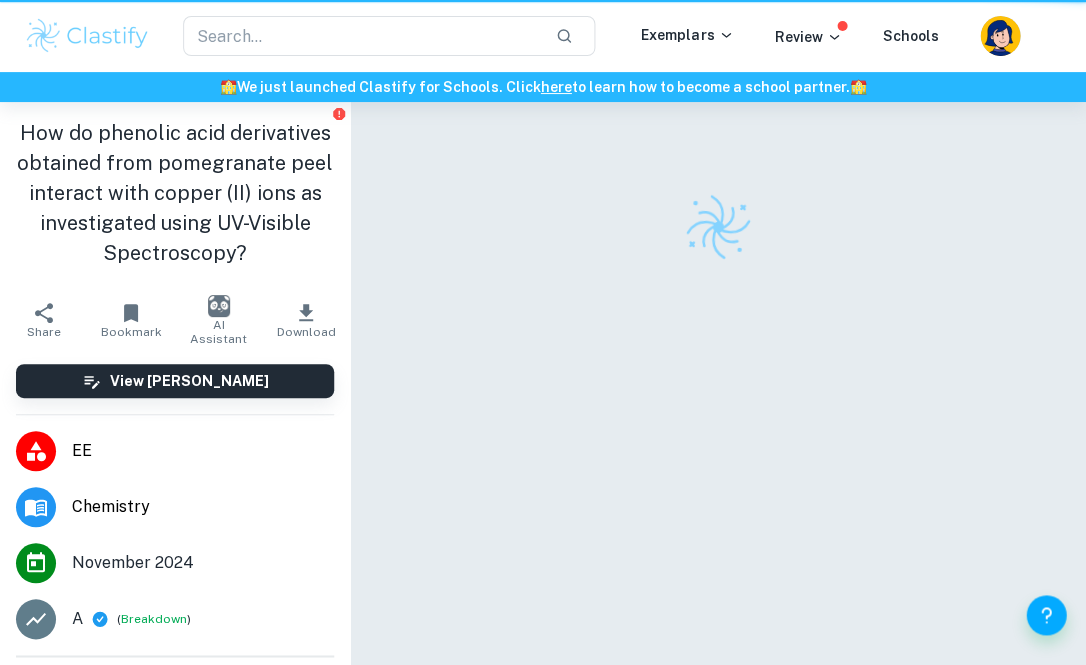click at bounding box center [718, 414] 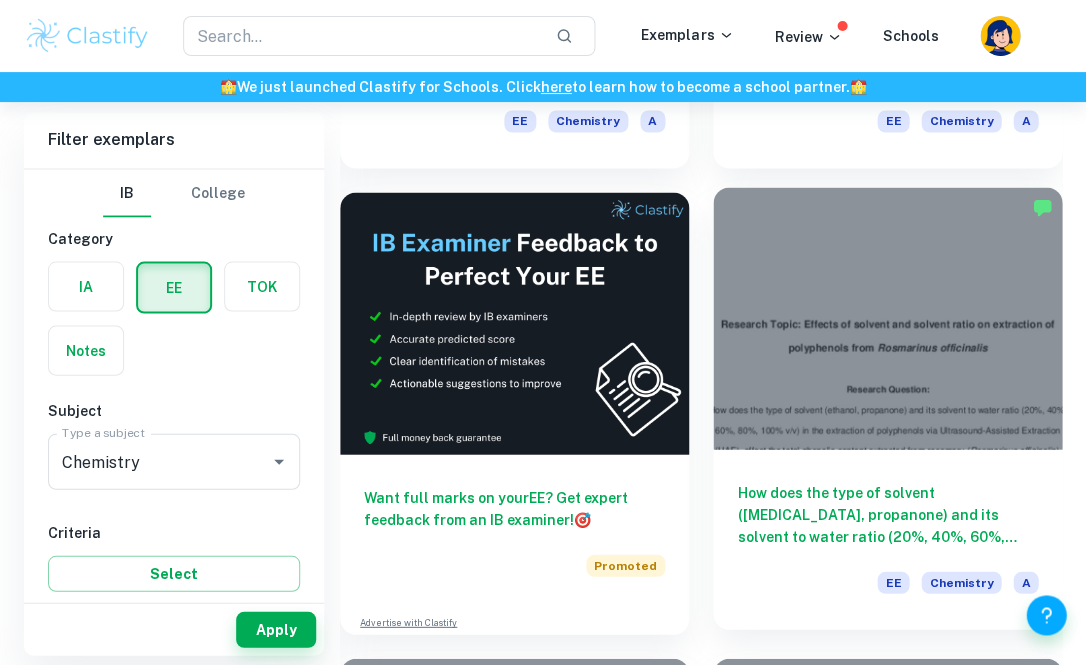 scroll, scrollTop: 530, scrollLeft: 0, axis: vertical 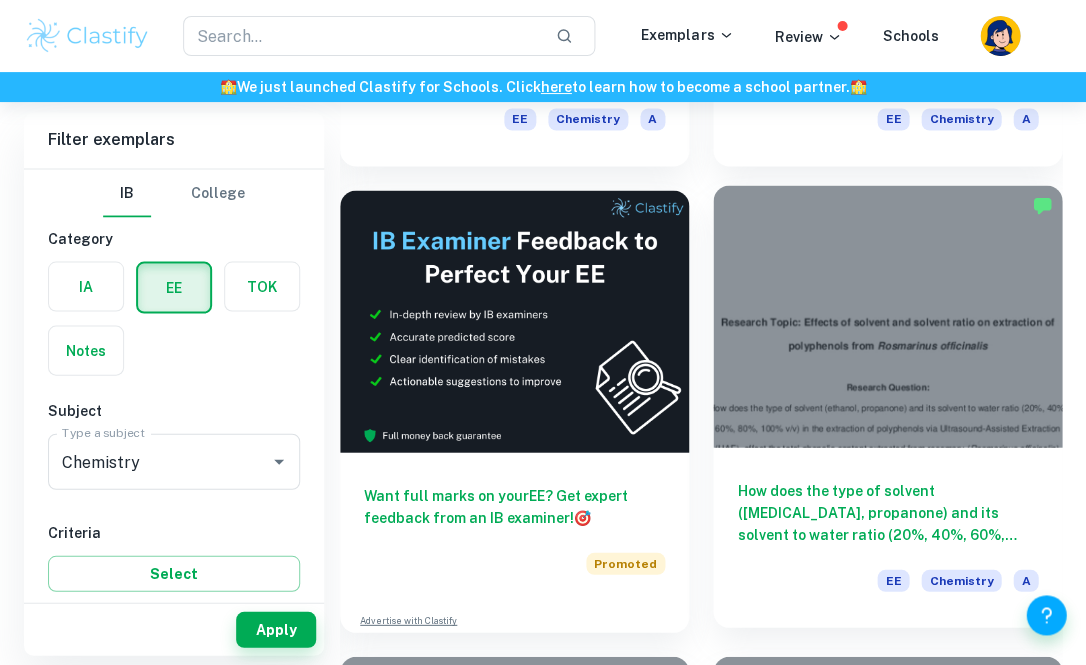click at bounding box center (887, 316) 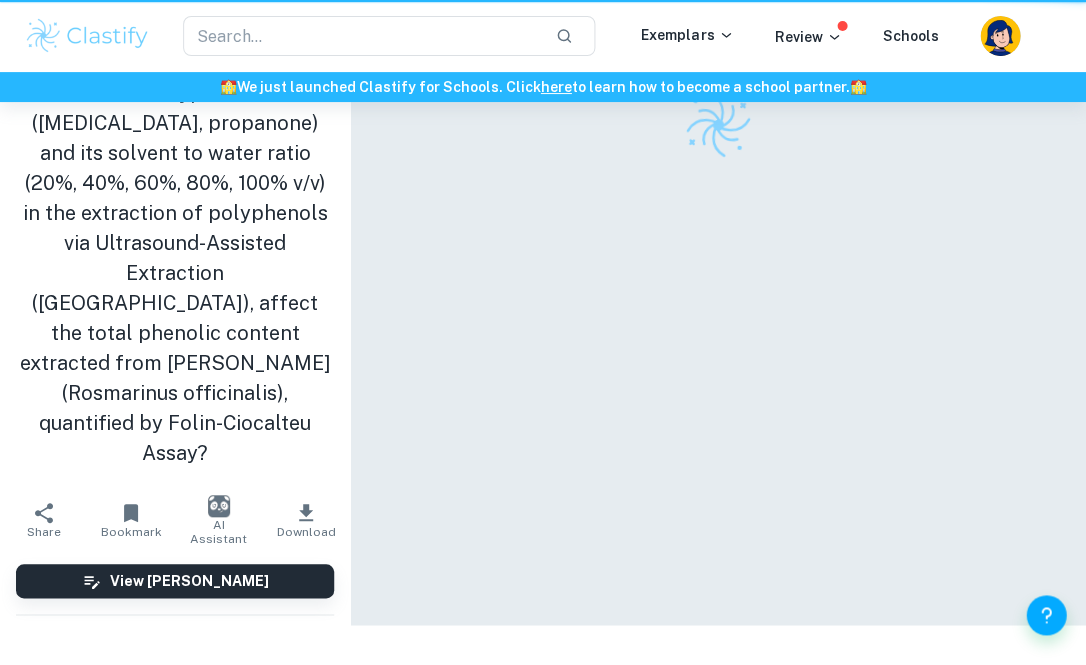 scroll, scrollTop: 0, scrollLeft: 0, axis: both 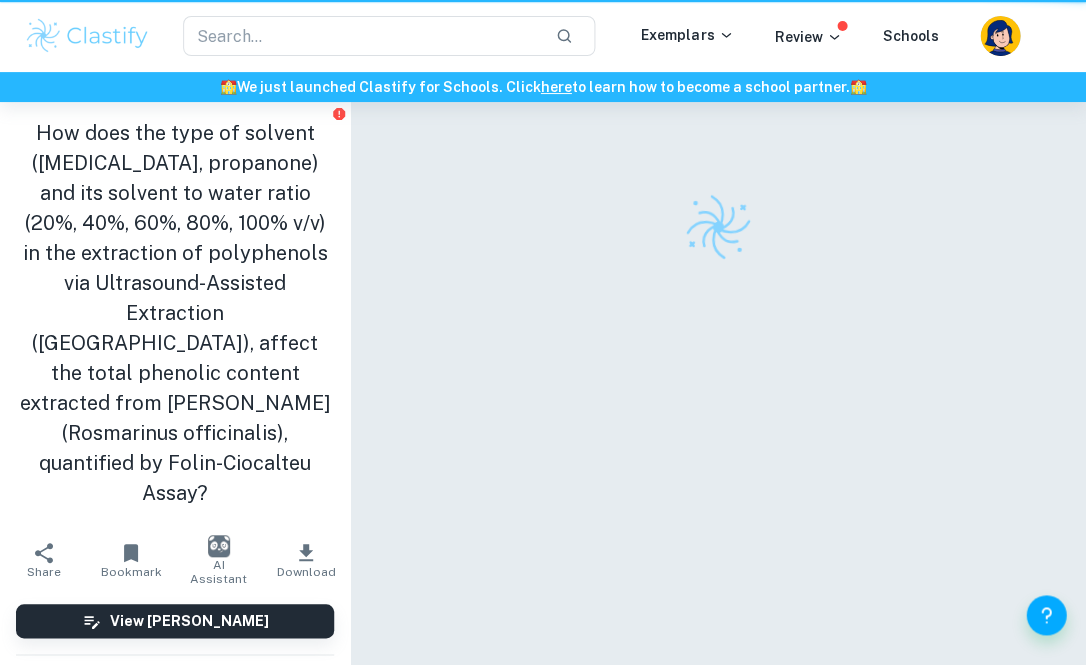 click at bounding box center [718, 414] 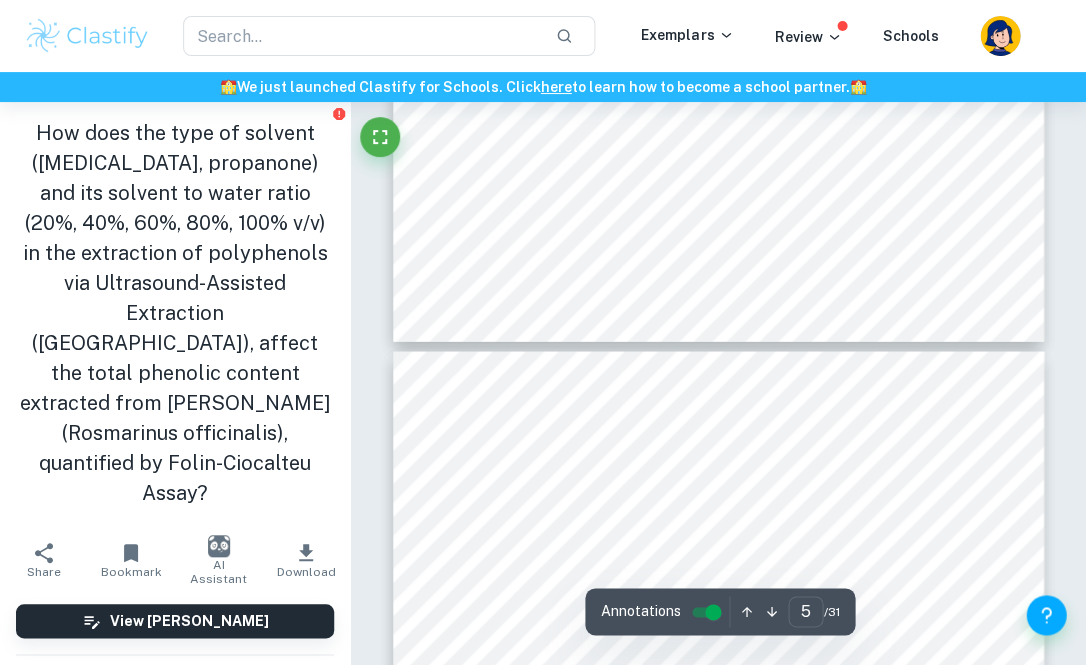 type on "6" 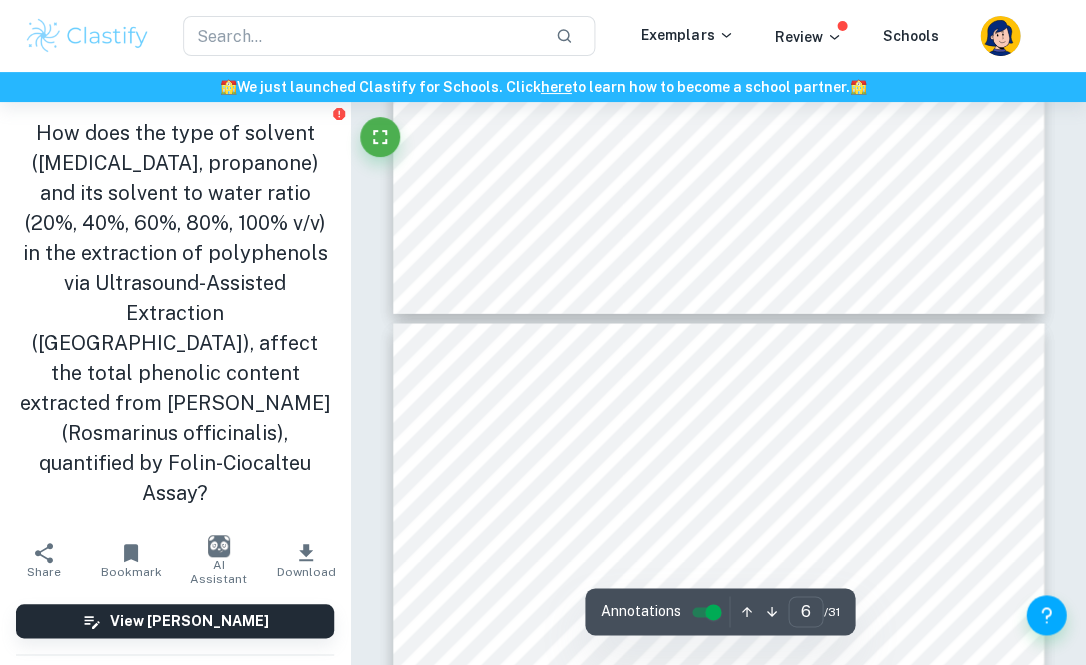 scroll, scrollTop: 5258, scrollLeft: 0, axis: vertical 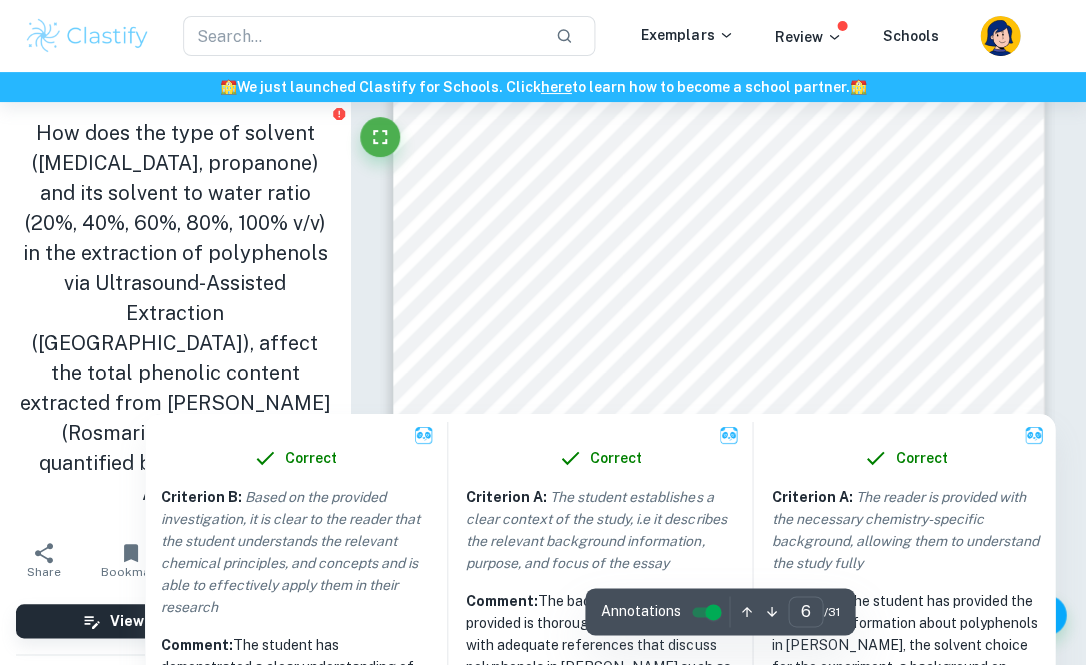 click at bounding box center [717, 341] 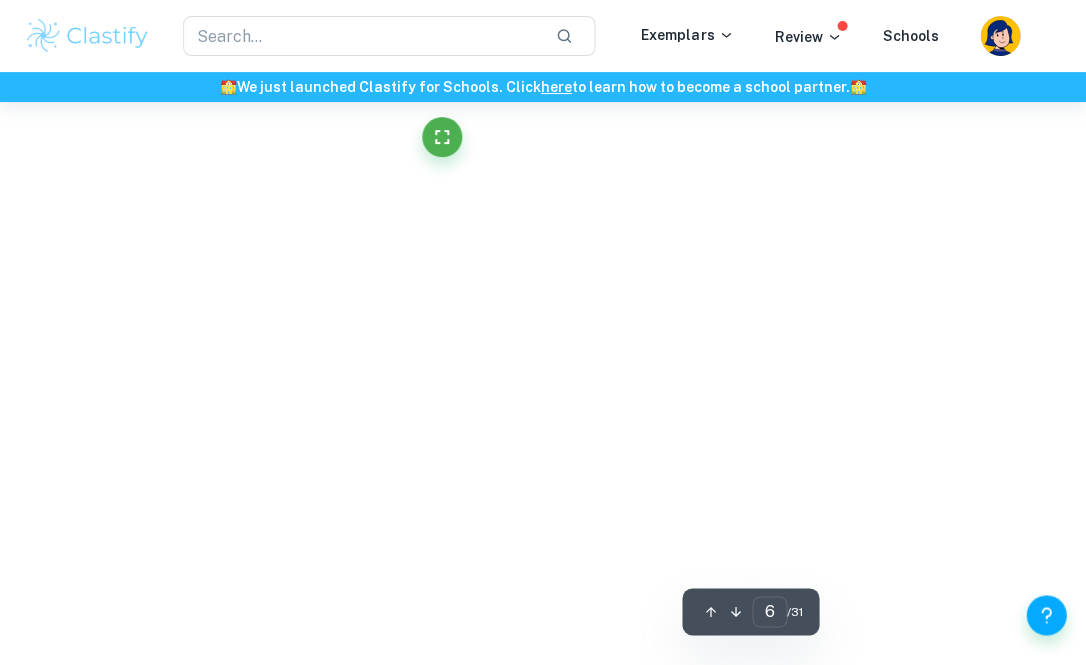 scroll, scrollTop: 5573, scrollLeft: 0, axis: vertical 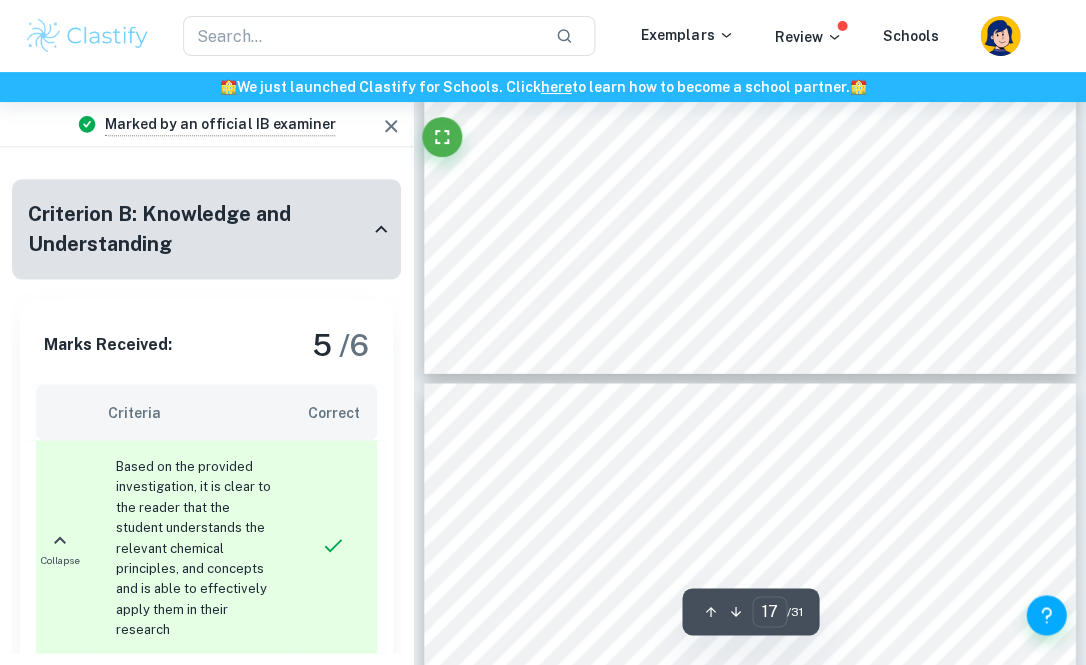 type on "18" 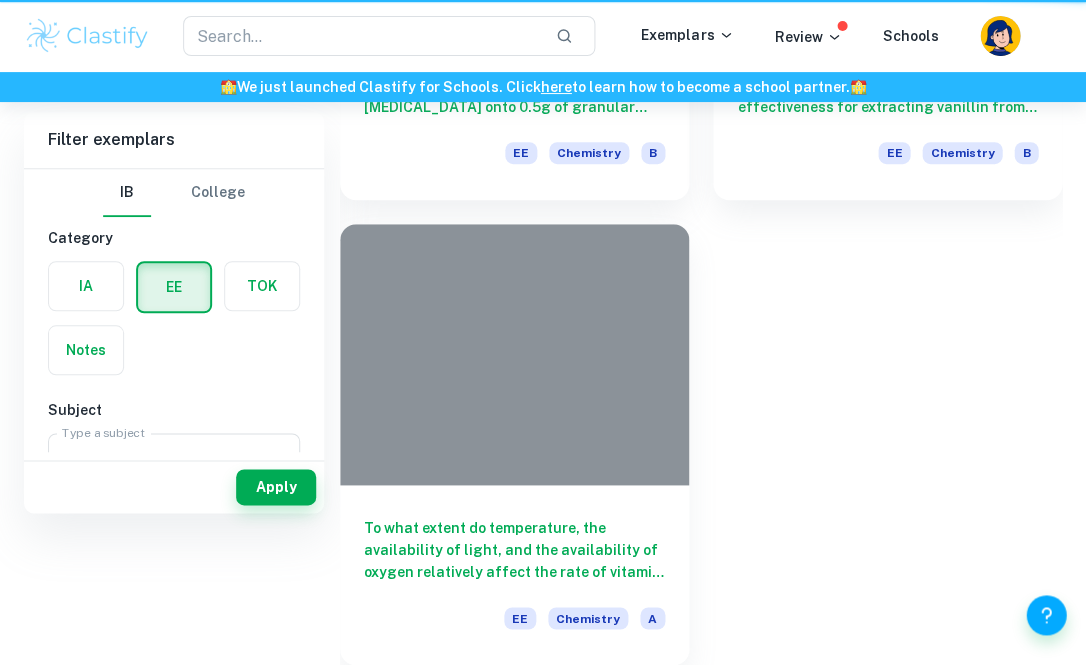 scroll, scrollTop: 530, scrollLeft: 0, axis: vertical 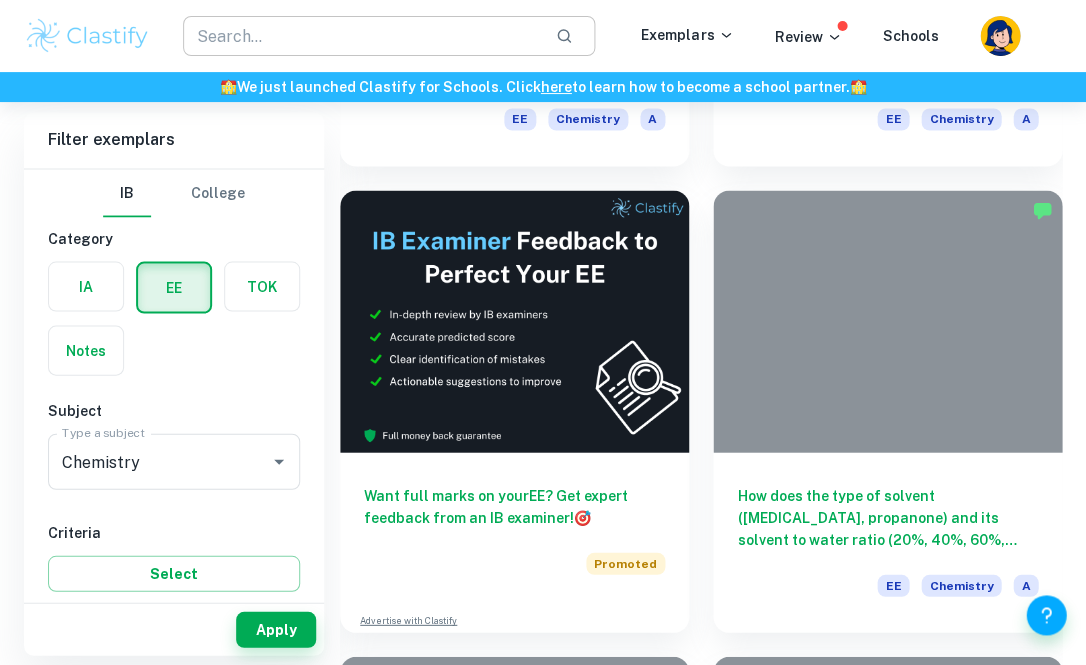 click at bounding box center [361, 36] 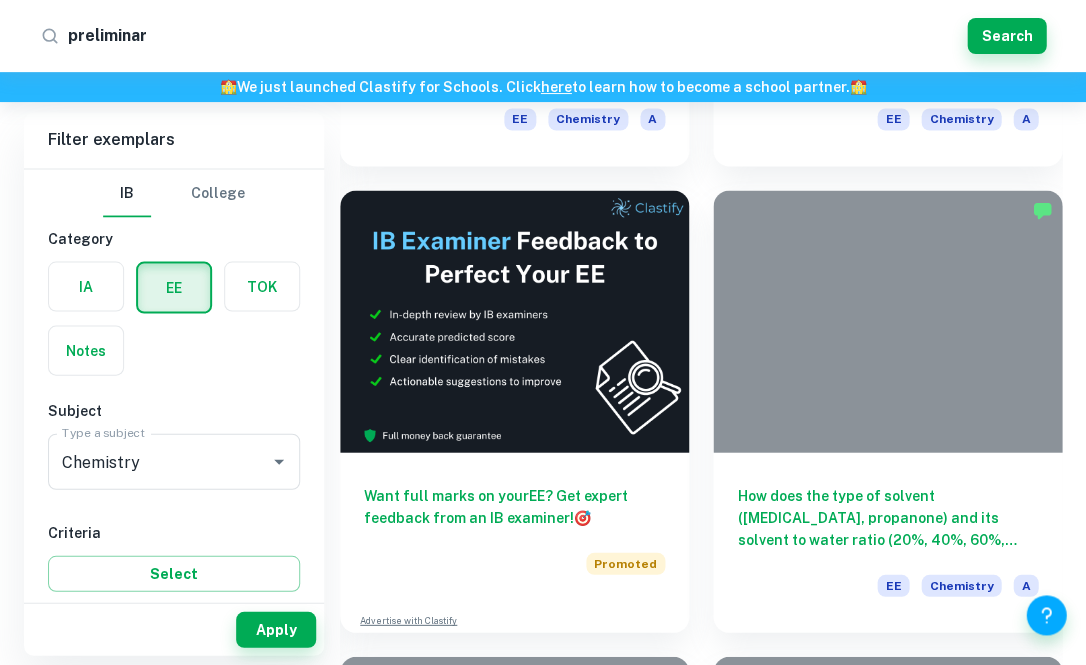 type on "preliminary" 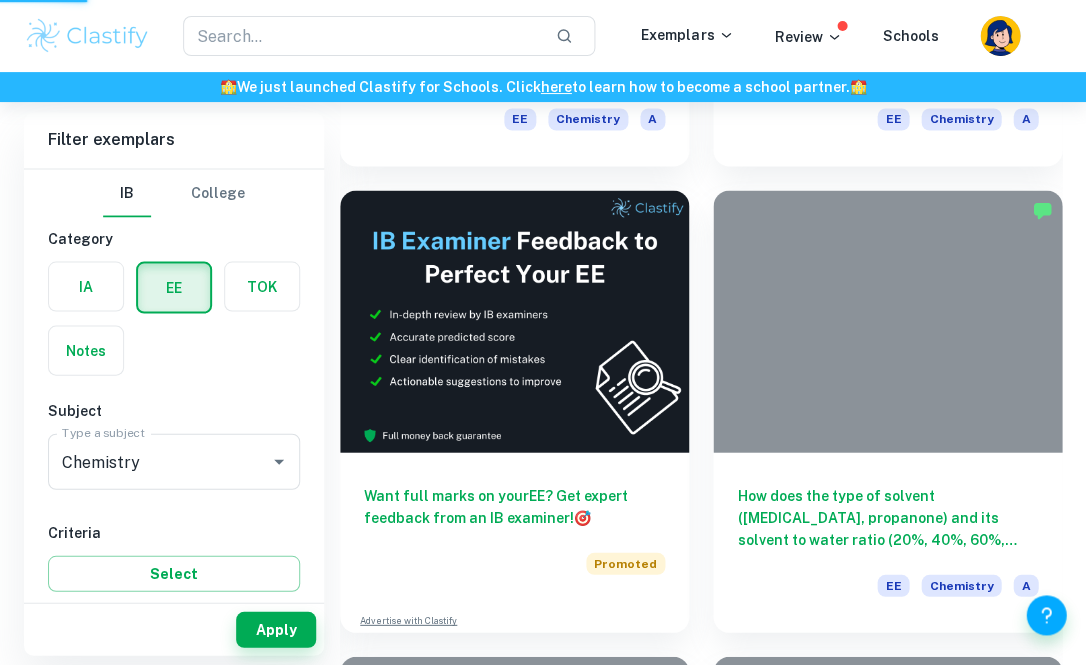 scroll, scrollTop: 0, scrollLeft: 0, axis: both 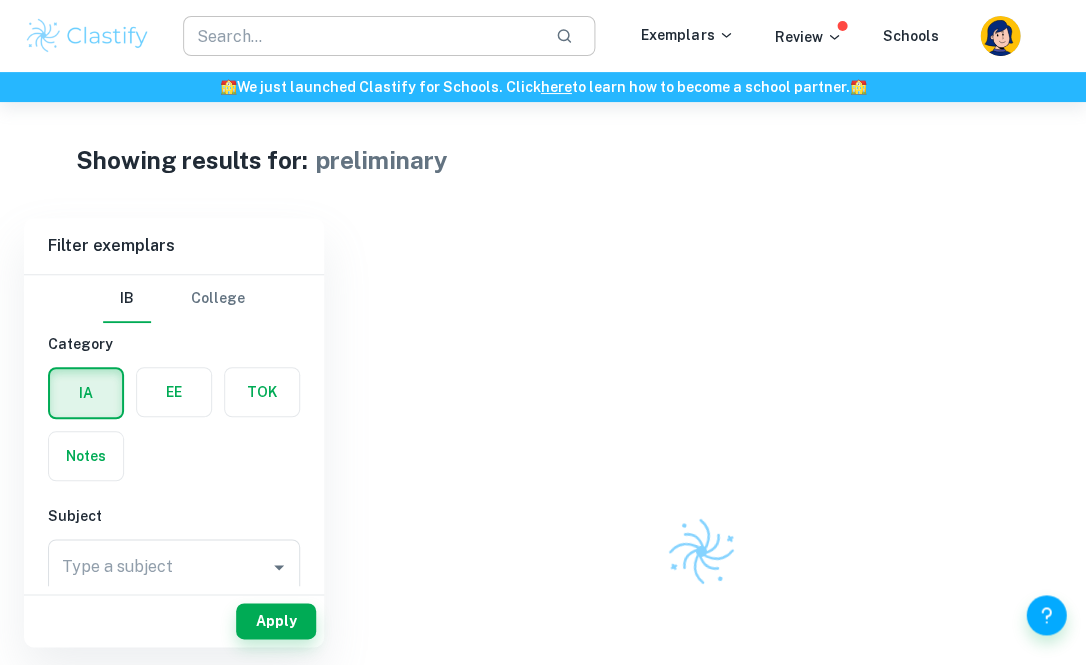 click at bounding box center (361, 36) 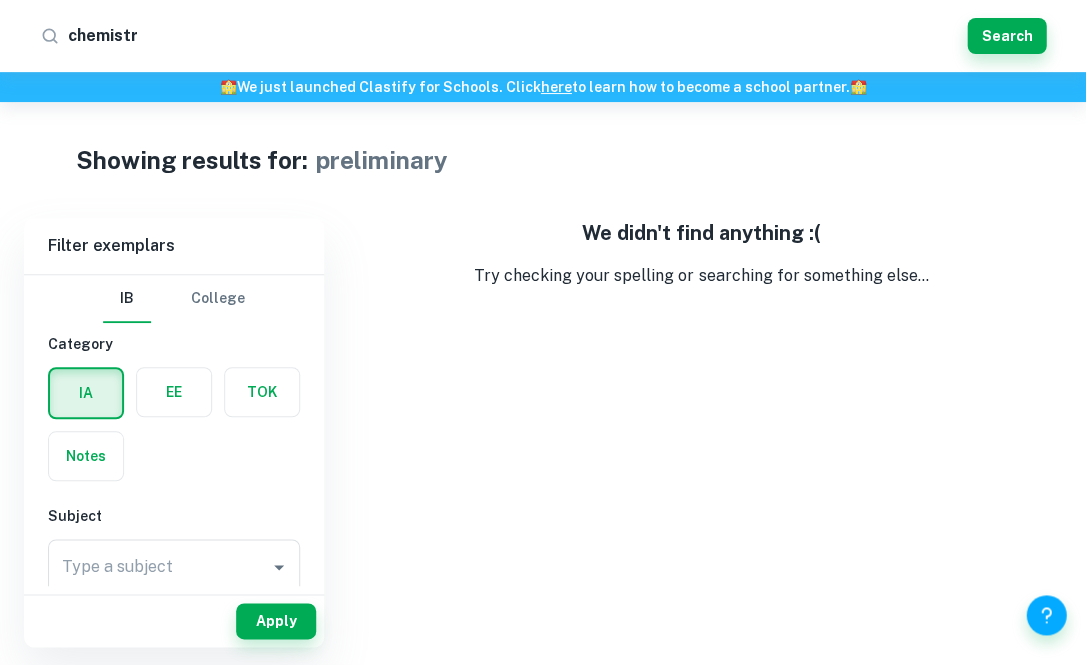 type on "chemistry" 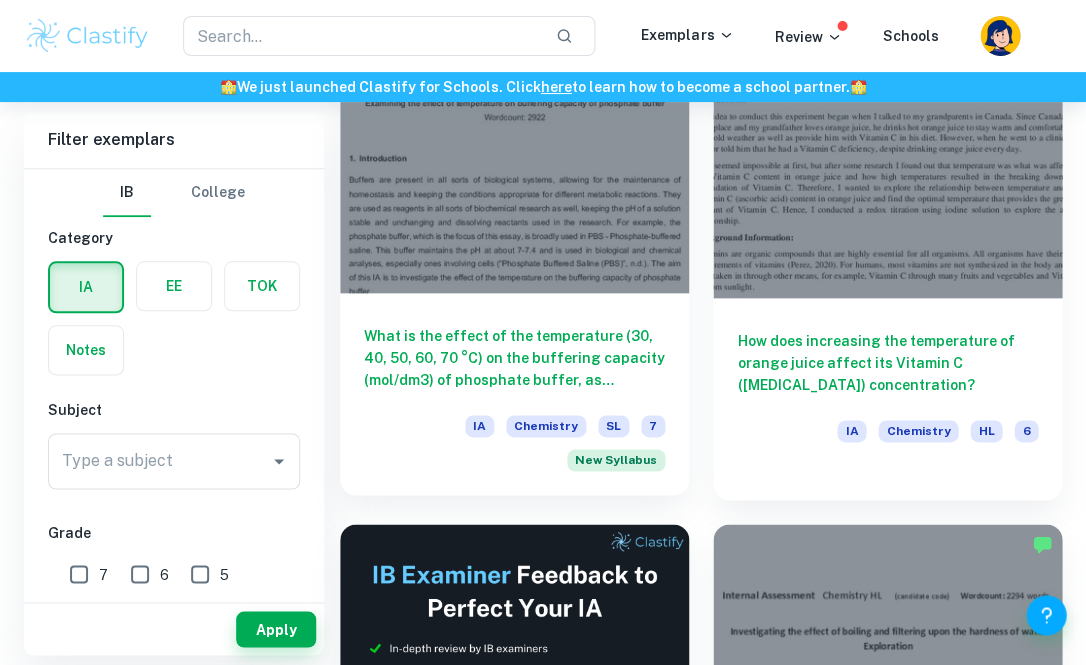 scroll, scrollTop: 180, scrollLeft: 0, axis: vertical 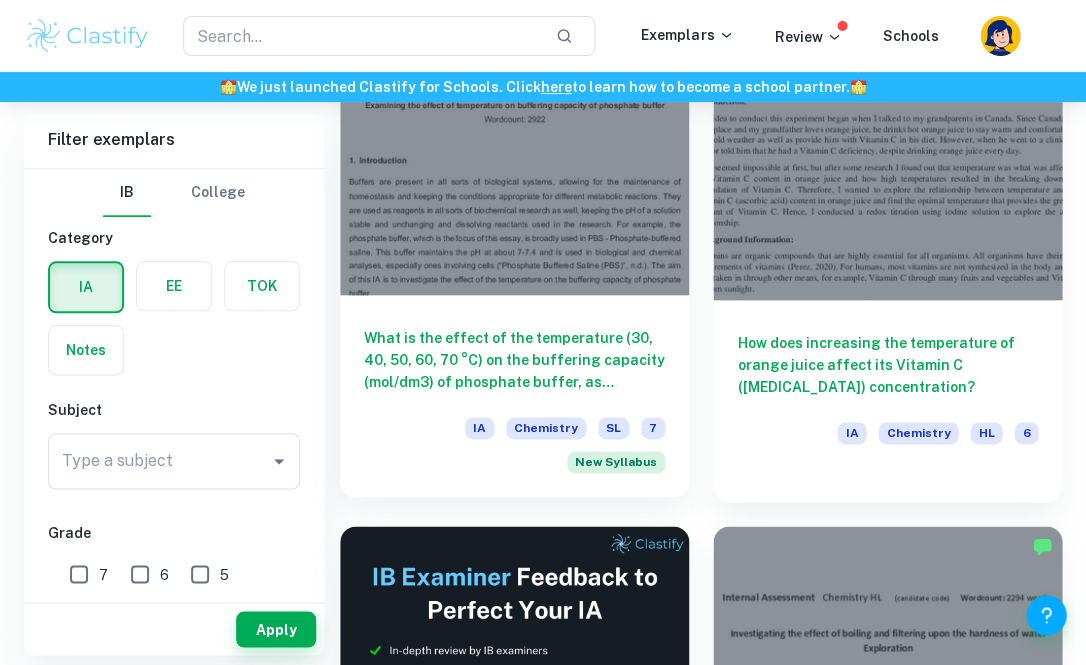 click at bounding box center (514, 164) 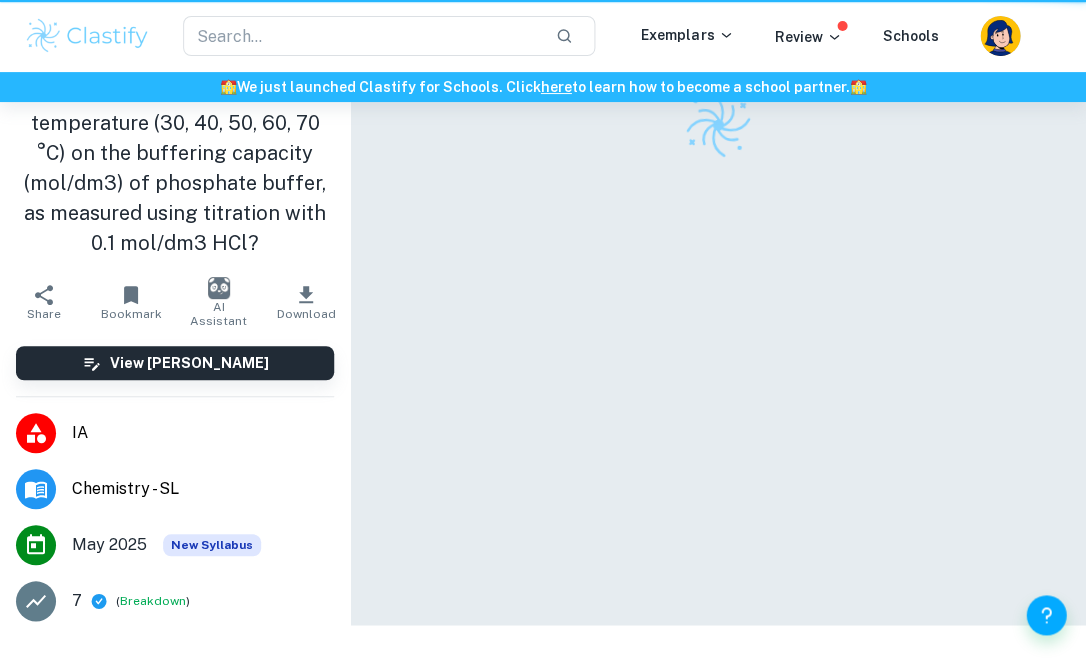scroll, scrollTop: 0, scrollLeft: 0, axis: both 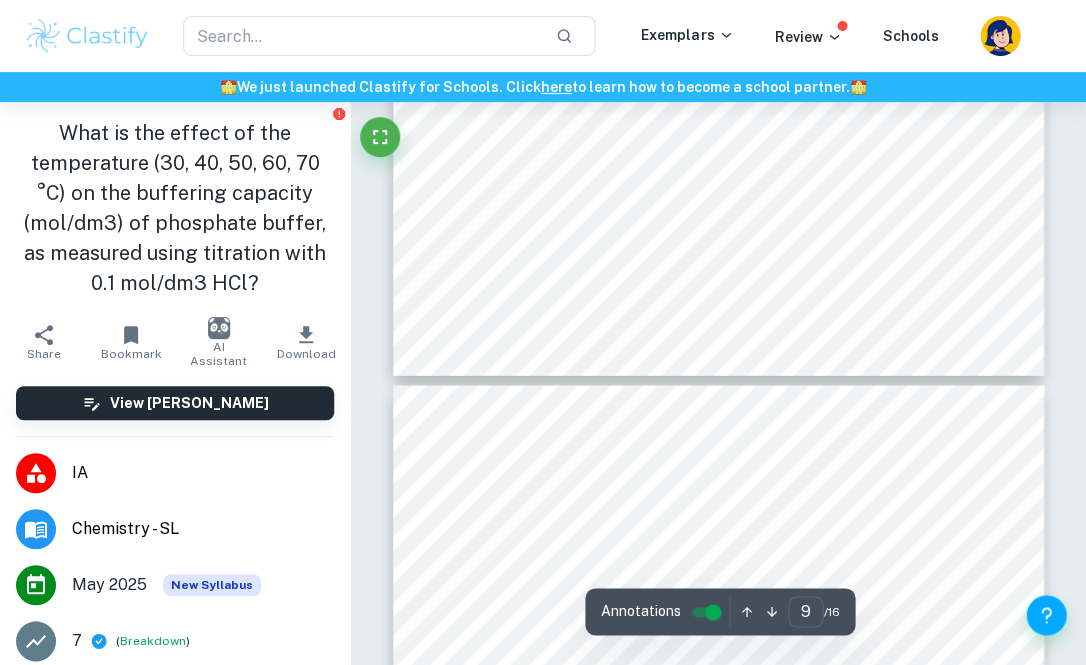 type on "8" 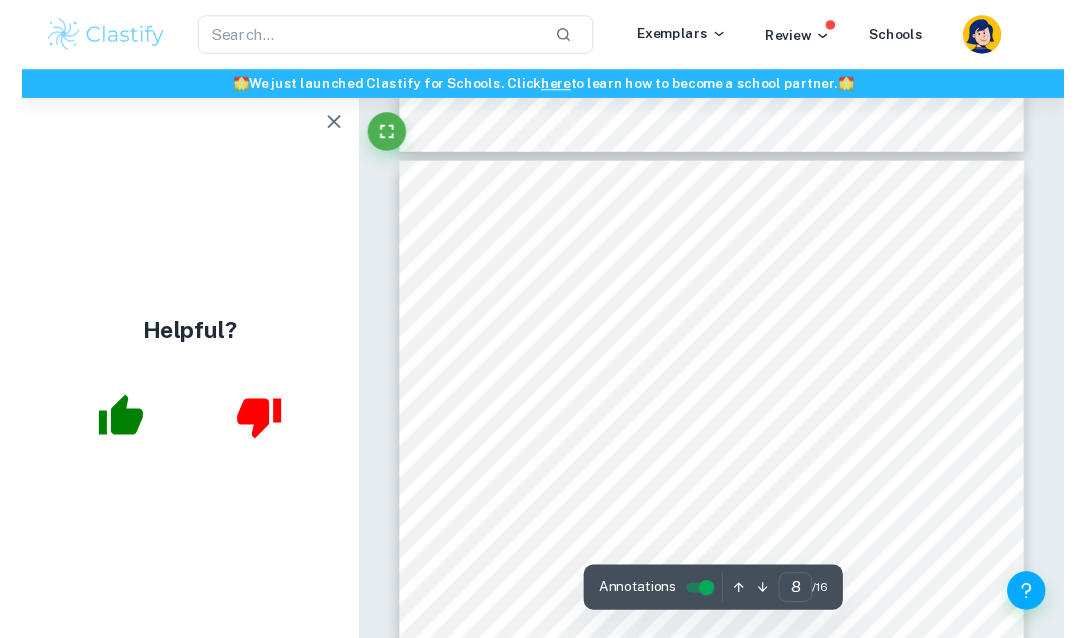 scroll, scrollTop: 6565, scrollLeft: 0, axis: vertical 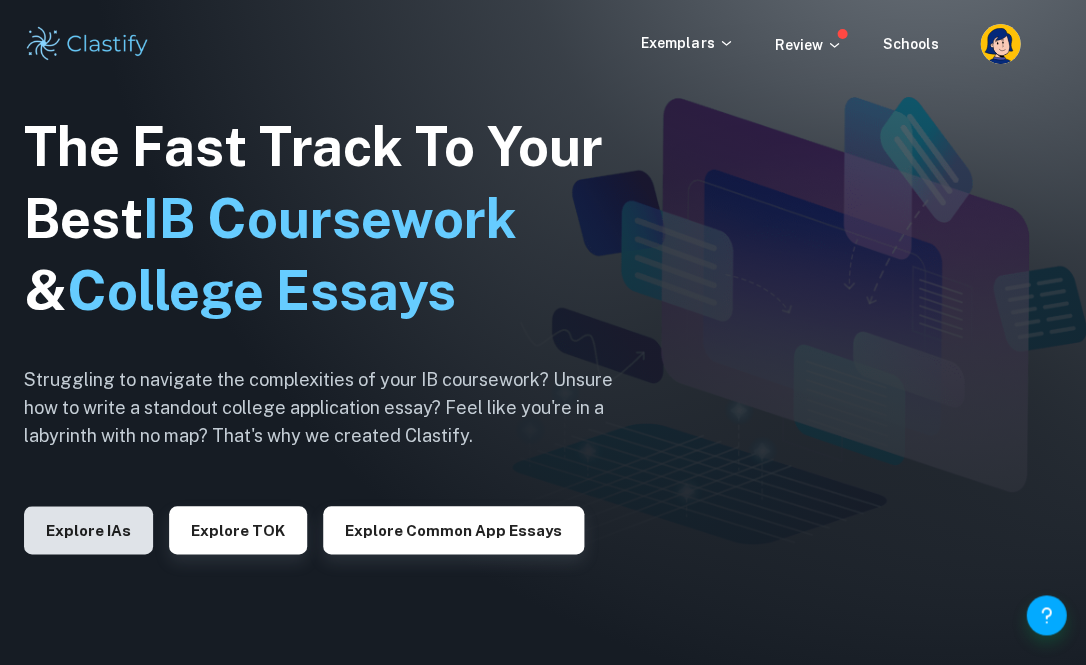 click on "Explore IAs" at bounding box center (88, 530) 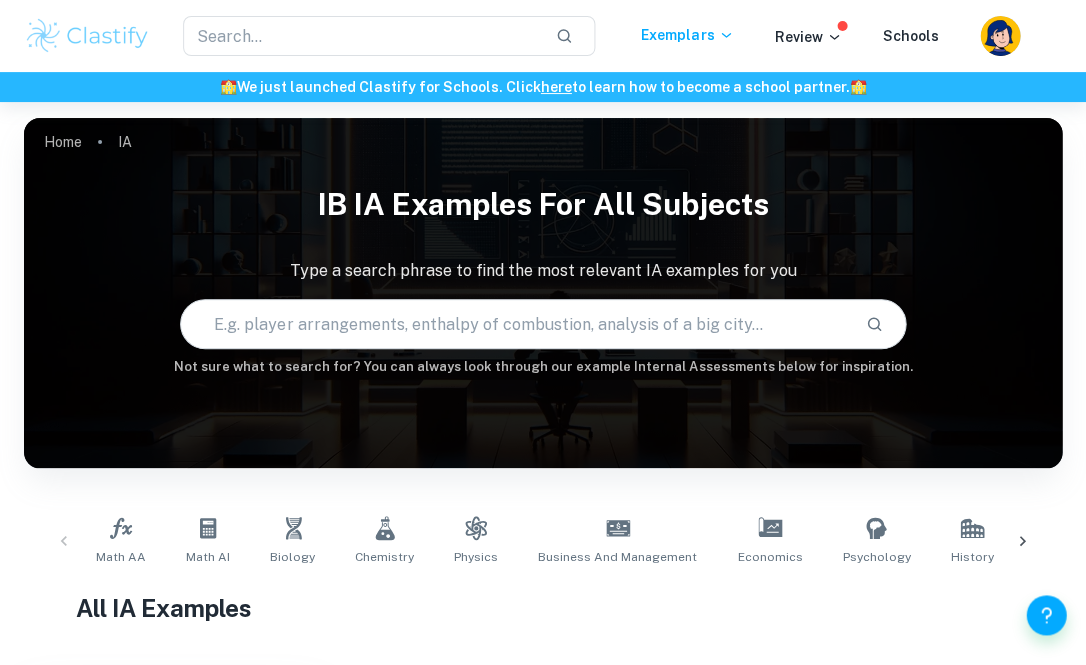 scroll, scrollTop: 0, scrollLeft: 0, axis: both 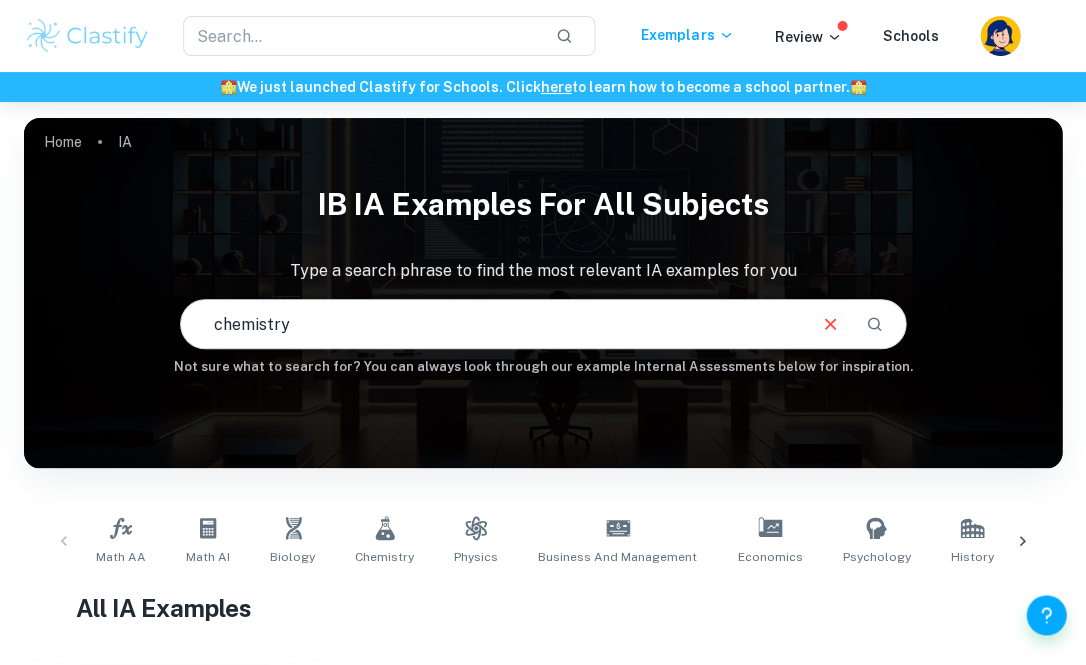 type on "chemistry" 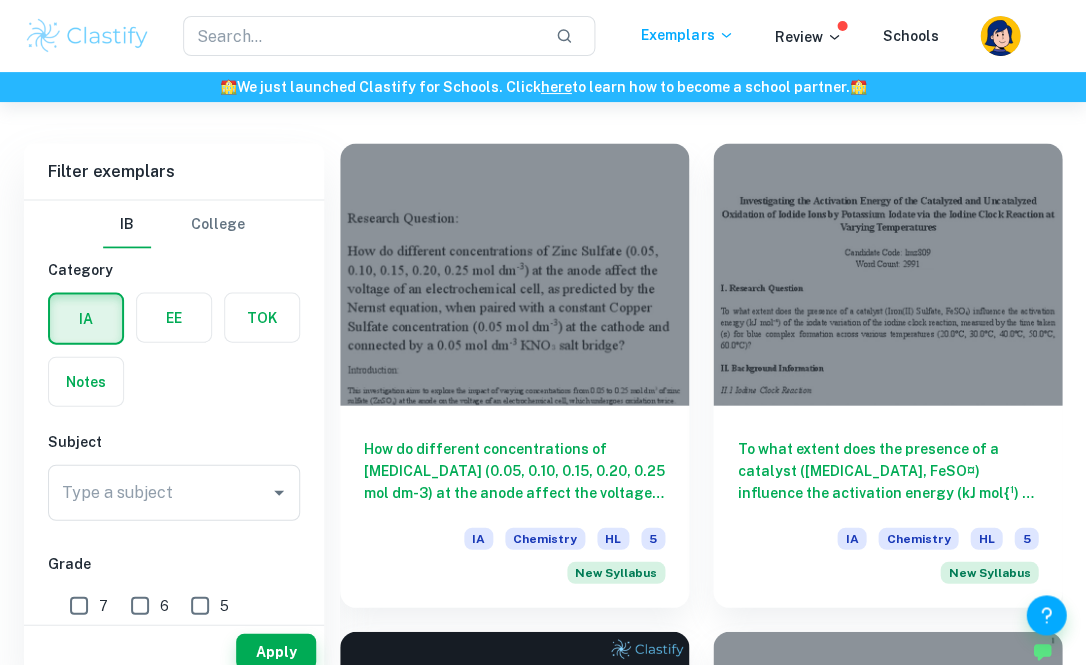 scroll, scrollTop: 565, scrollLeft: 0, axis: vertical 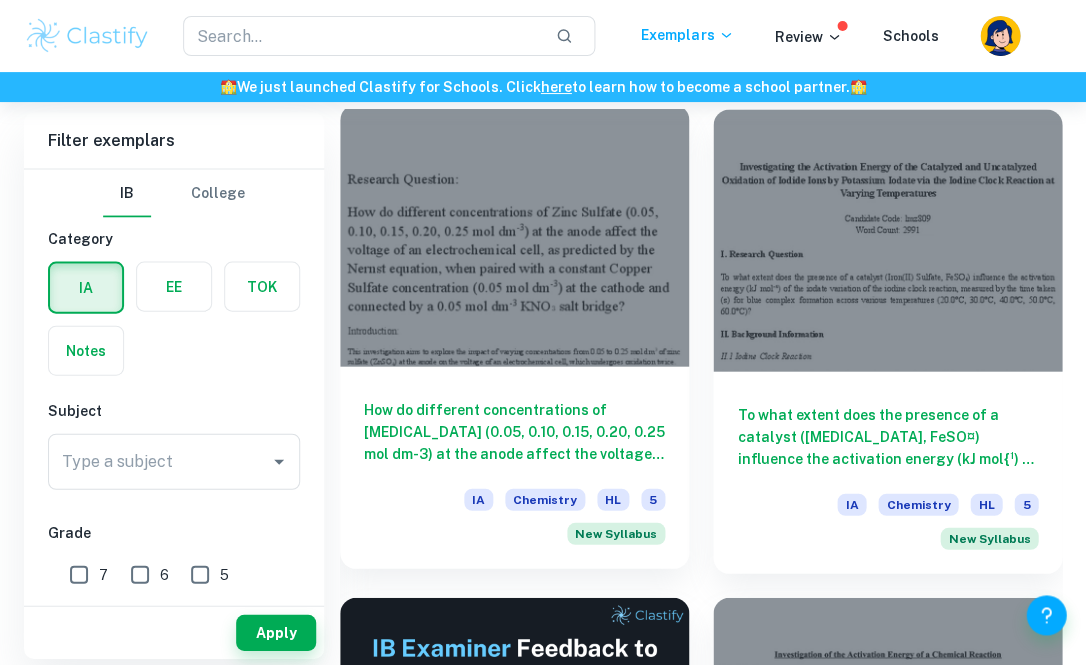 click at bounding box center (514, 235) 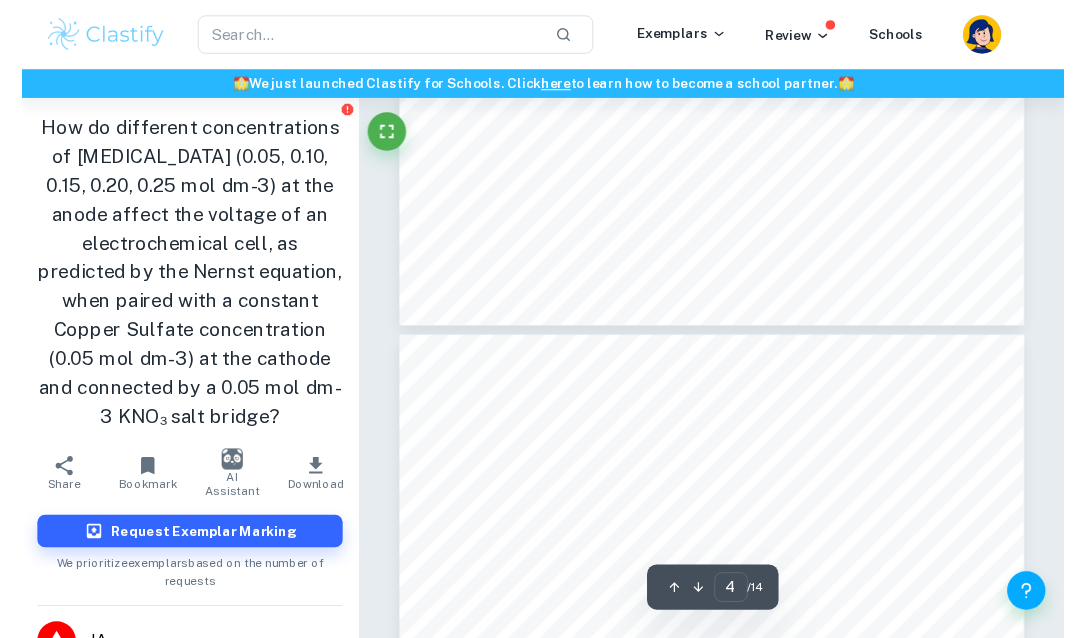 scroll, scrollTop: 2769, scrollLeft: 0, axis: vertical 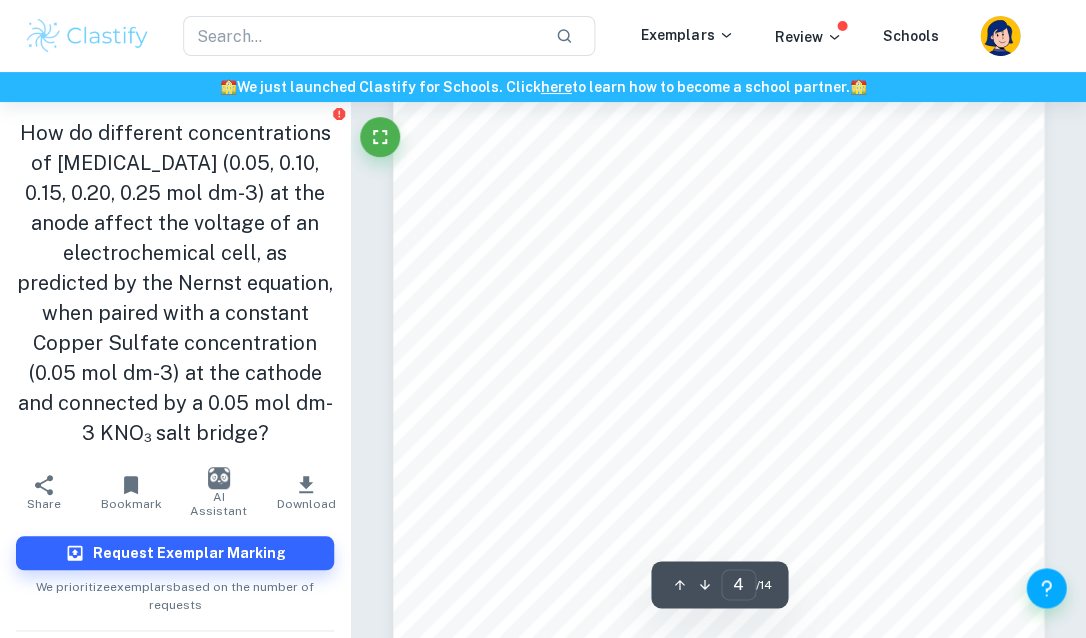 click on "I have used [PERSON_NAME] Shuttle9s copper coin evaluation, in which he used a galvanic cell <Analysis of the" at bounding box center (734, 366) 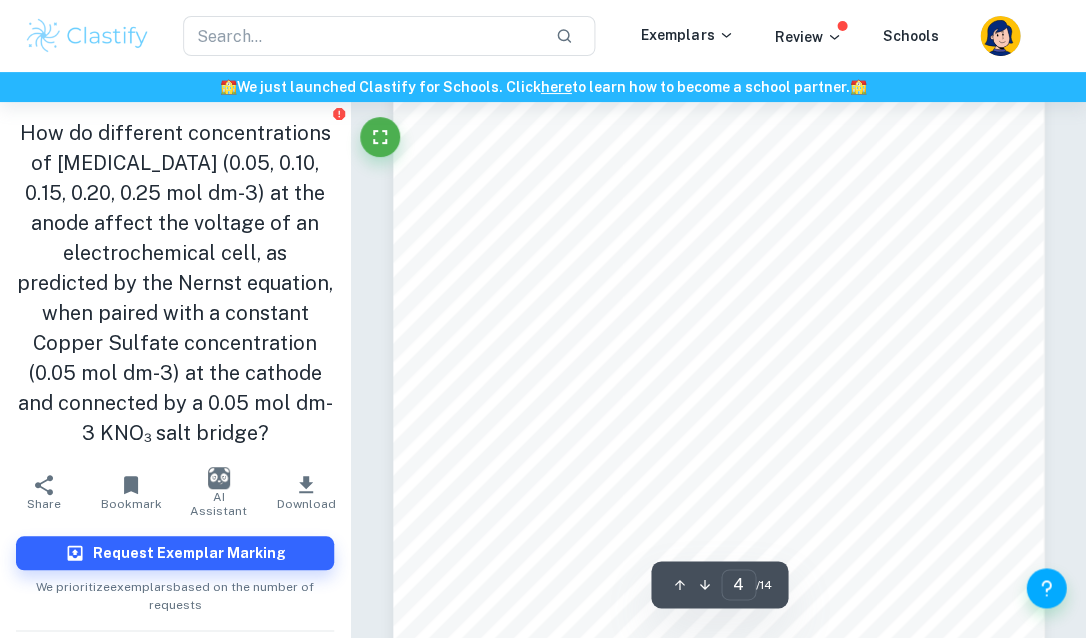 scroll, scrollTop: 2835, scrollLeft: 0, axis: vertical 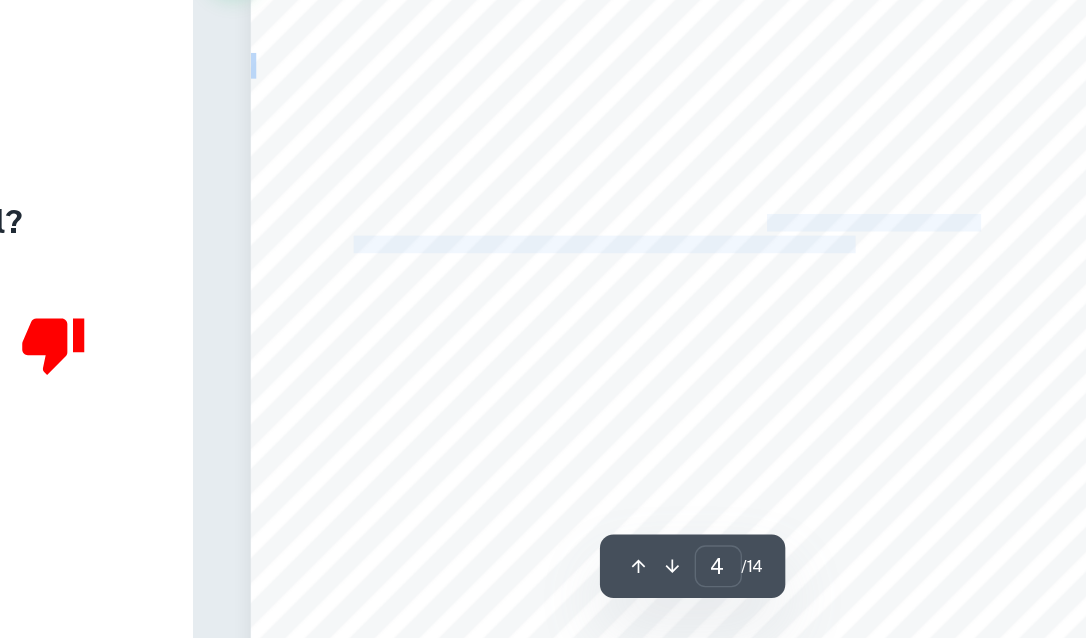 drag, startPoint x: 569, startPoint y: 164, endPoint x: 632, endPoint y: 183, distance: 65.802734 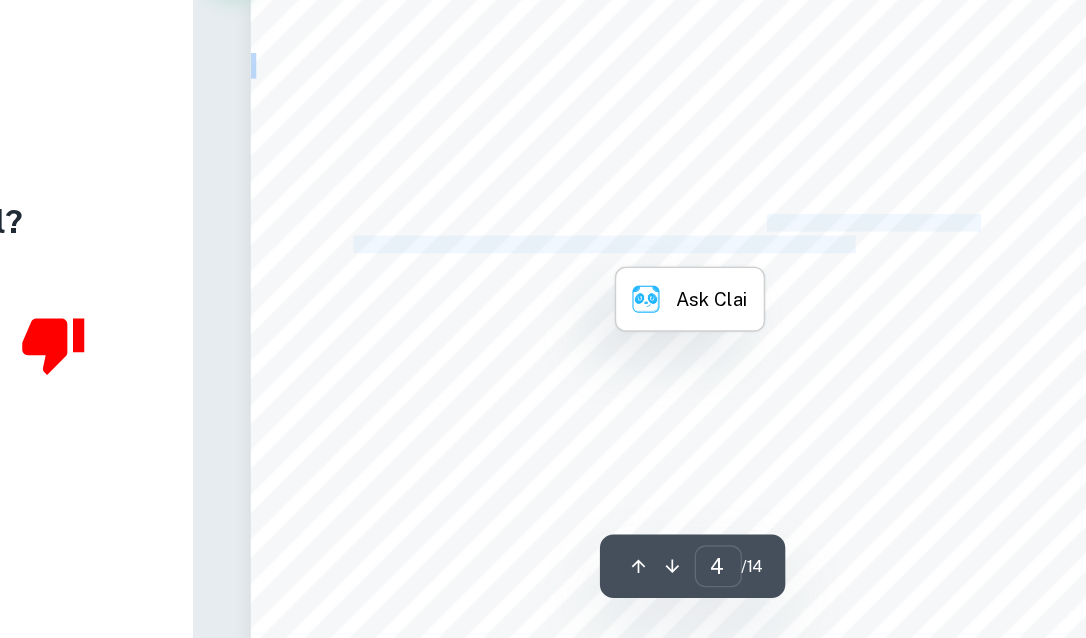 click on "Therefore the mass of CuSO 4   needed to prepare, using the formula m=CxVxM, where m=mass, C=concentration of solution, V=volume of distilled water in dm 3 , therefore: 0.05 mol/L = 0.05 mol/L times 249.68 g/mol times 0.25m 3   (±0.01) = 3.121g Then, we measure out the mass using a spatula, and scooping the powder onto a digital balance with a weighing boat on top that has been tared, in order to only measure the power desired. In order to prepare the KNO 3   salt bridge, we first determine the [MEDICAL_DATA] mass of KNO 3 . Add the atomic masses: potassium is about 39.10 g/mol, nitrogen is approximately 14.01 g/mol, and three oxygens are 48.00 g/mol, resulting in a [MEDICAL_DATA] mass j 101.11 g/mol. Since we desire a concentration of 0.05 mol per liter and need 1 liter of solution, we reuse the m=CxVxM equation, multiplying the concentration (0.05 mol/L) by the [MEDICAL_DATA] mass (101.11& g/mol) and the volume (1 L), which gives approximately 5.06 g of KNO 3 . and beakers for the final solution. Preliminary Trials: Procedure: ï" at bounding box center (718, 372) 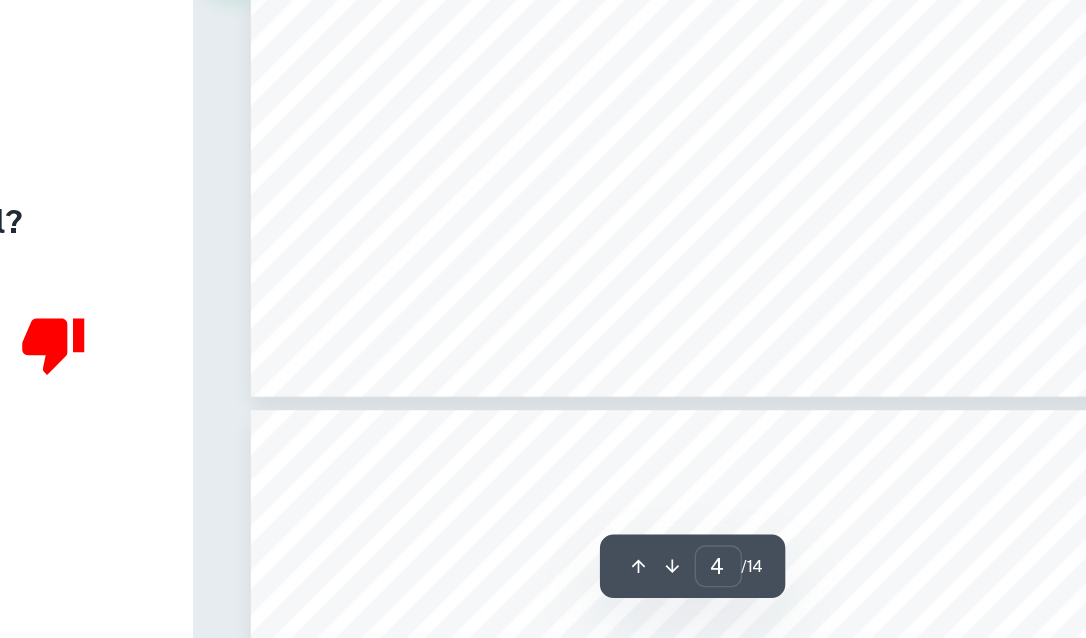 type on "5" 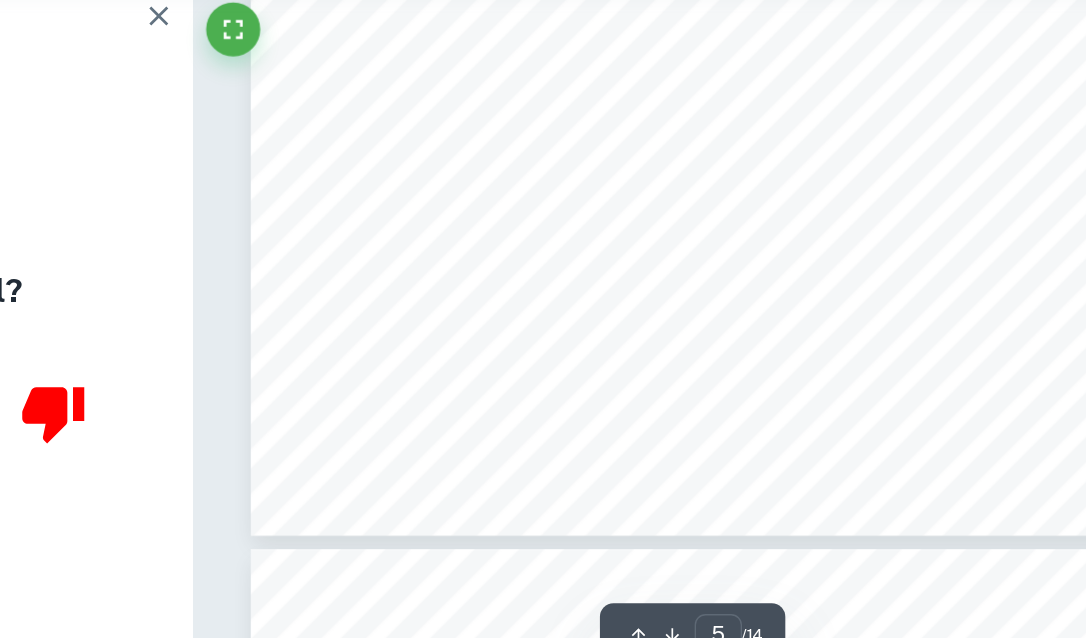 scroll, scrollTop: 3969, scrollLeft: 0, axis: vertical 